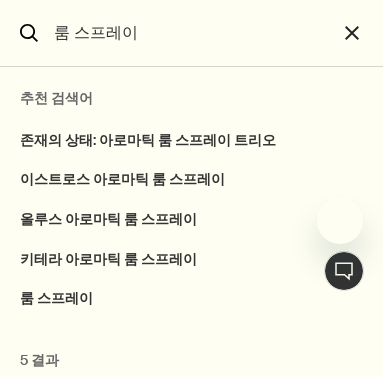 scroll, scrollTop: 0, scrollLeft: 0, axis: both 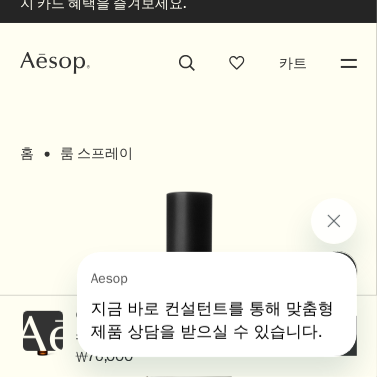 click on "search" at bounding box center [187, 63] 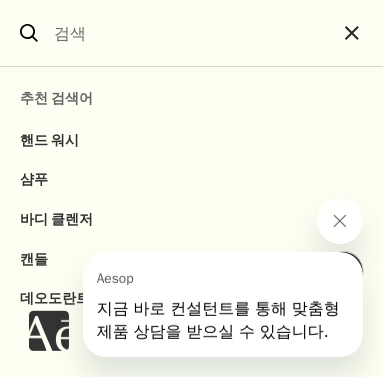 click at bounding box center (191, 33) 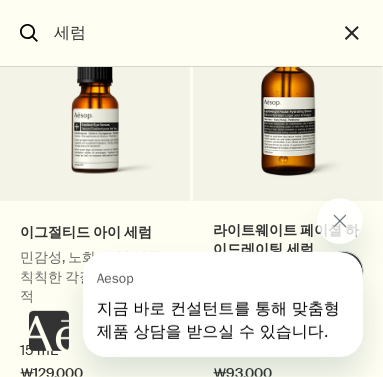scroll, scrollTop: 920, scrollLeft: 0, axis: vertical 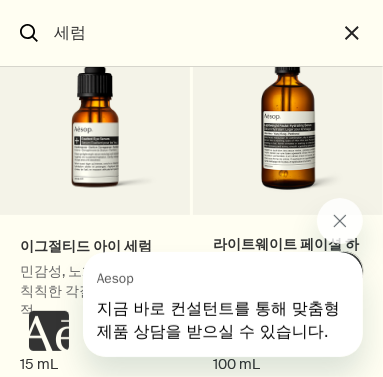 drag, startPoint x: 106, startPoint y: 37, endPoint x: -158, endPoint y: 40, distance: 264.01706 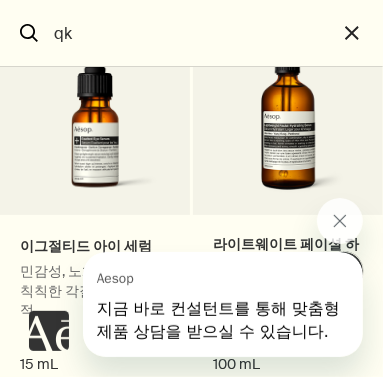 scroll, scrollTop: 0, scrollLeft: 0, axis: both 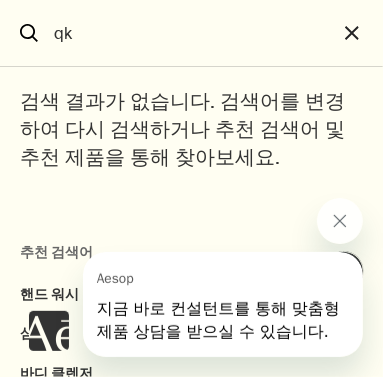 type on "q" 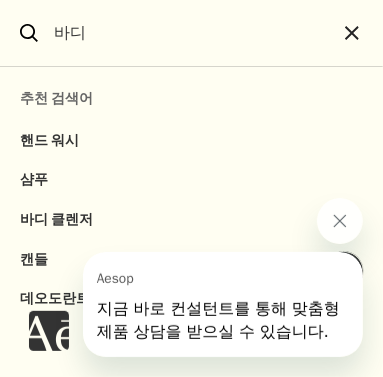 type on "바디" 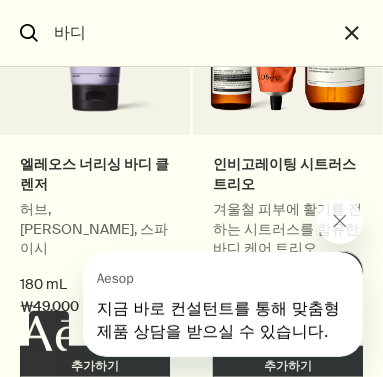 scroll, scrollTop: 2320, scrollLeft: 0, axis: vertical 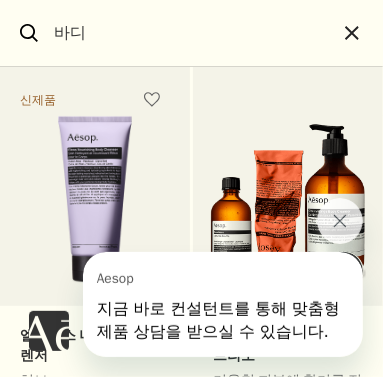 click on "바디" at bounding box center (191, 33) 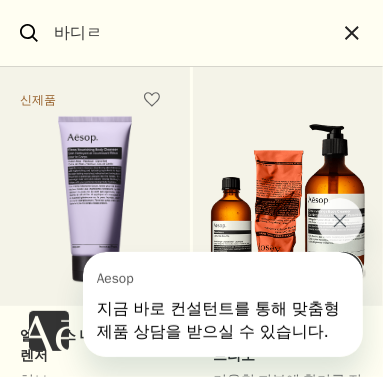 scroll, scrollTop: 0, scrollLeft: 0, axis: both 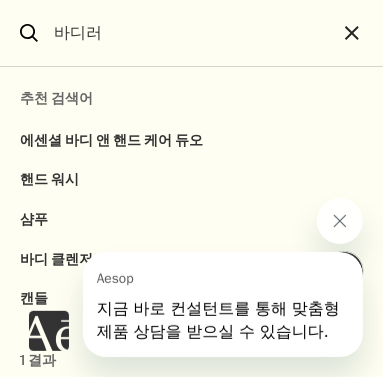 type on "바디" 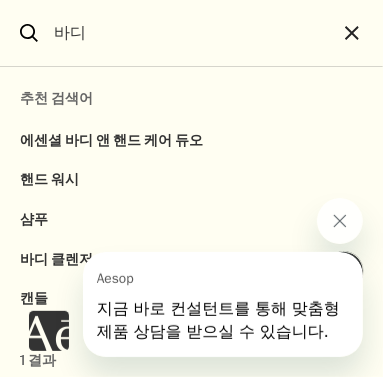 select on "B500BT12RF" 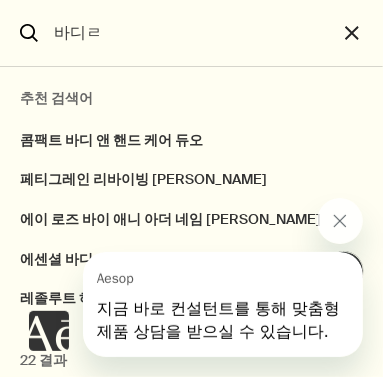 type on "바디로" 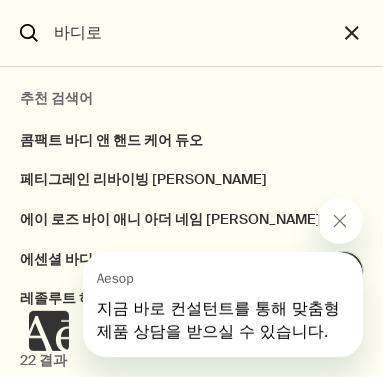 select on "B500BT21" 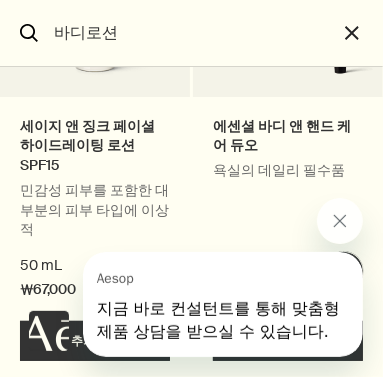 scroll, scrollTop: 1662, scrollLeft: 0, axis: vertical 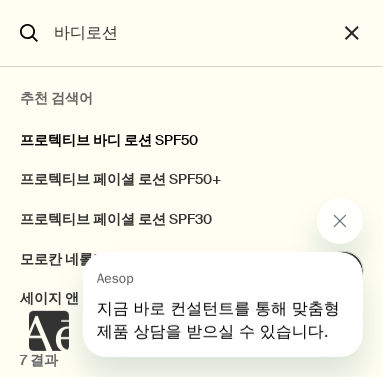 click on "프로텍티브 바디 로션 SPF50" at bounding box center [191, 136] 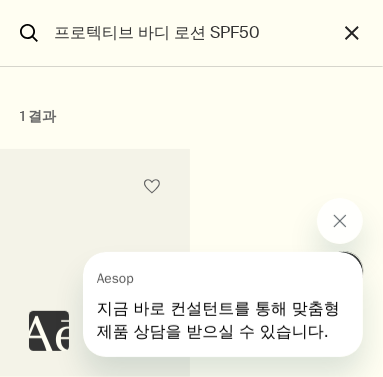 scroll, scrollTop: 262, scrollLeft: 0, axis: vertical 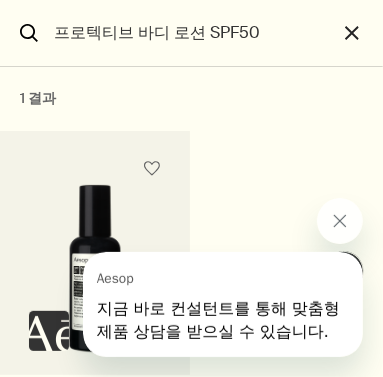 click on "프로텍티브 바디 로션 SPF50 광범위한 스펙트럼의 자외선(UVA와 UVB)을 차단하는 가벼운 로션 150 mL ₩55,000   추가하기 카트에 추가하기" at bounding box center [191, 385] 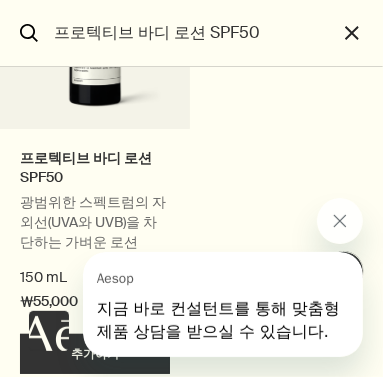 scroll, scrollTop: 541, scrollLeft: 0, axis: vertical 